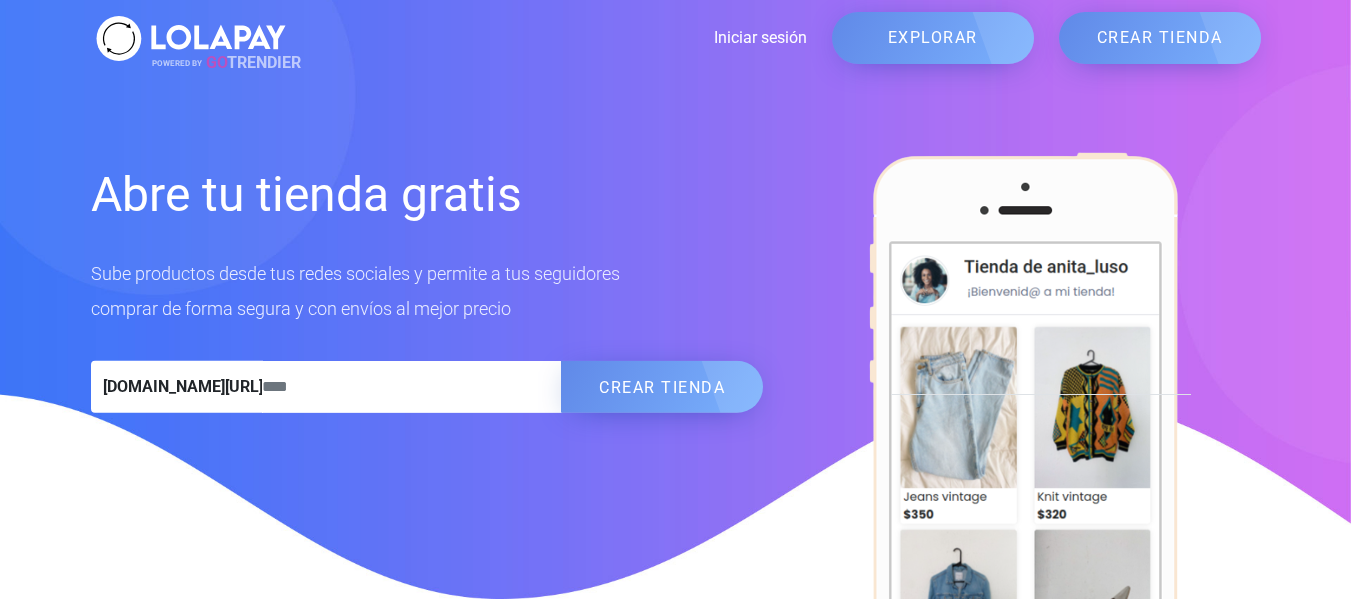 scroll, scrollTop: 0, scrollLeft: 0, axis: both 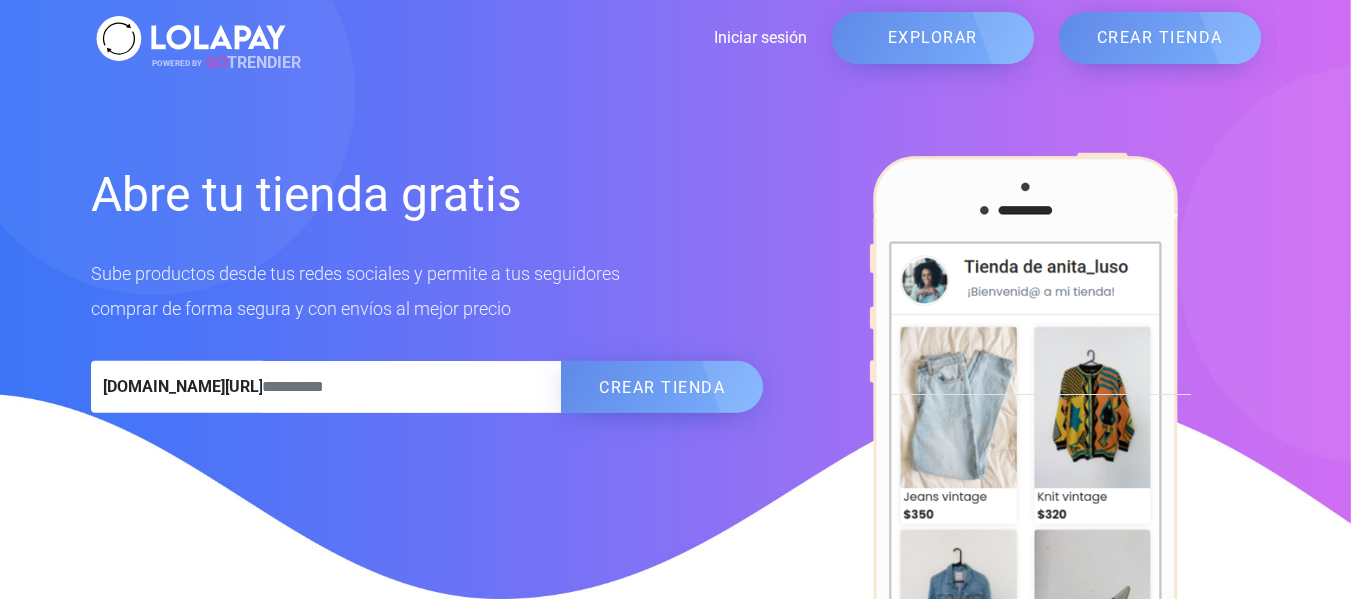 click on "Iniciar sesión" at bounding box center (549, 38) 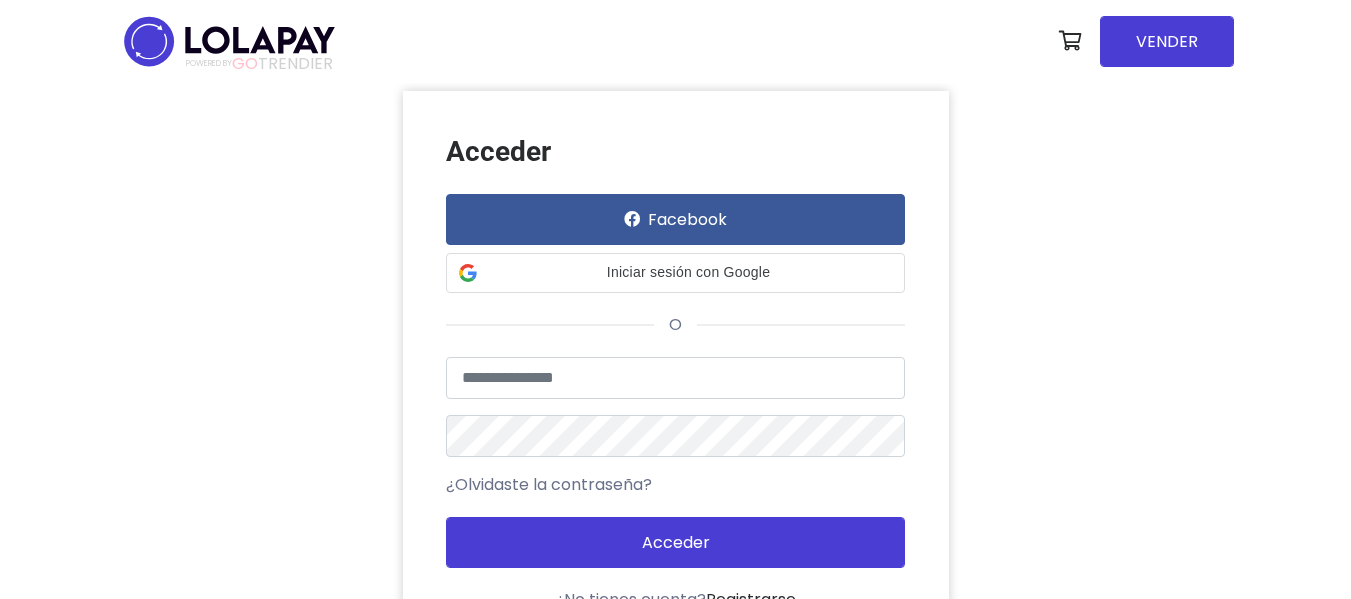 scroll, scrollTop: 0, scrollLeft: 0, axis: both 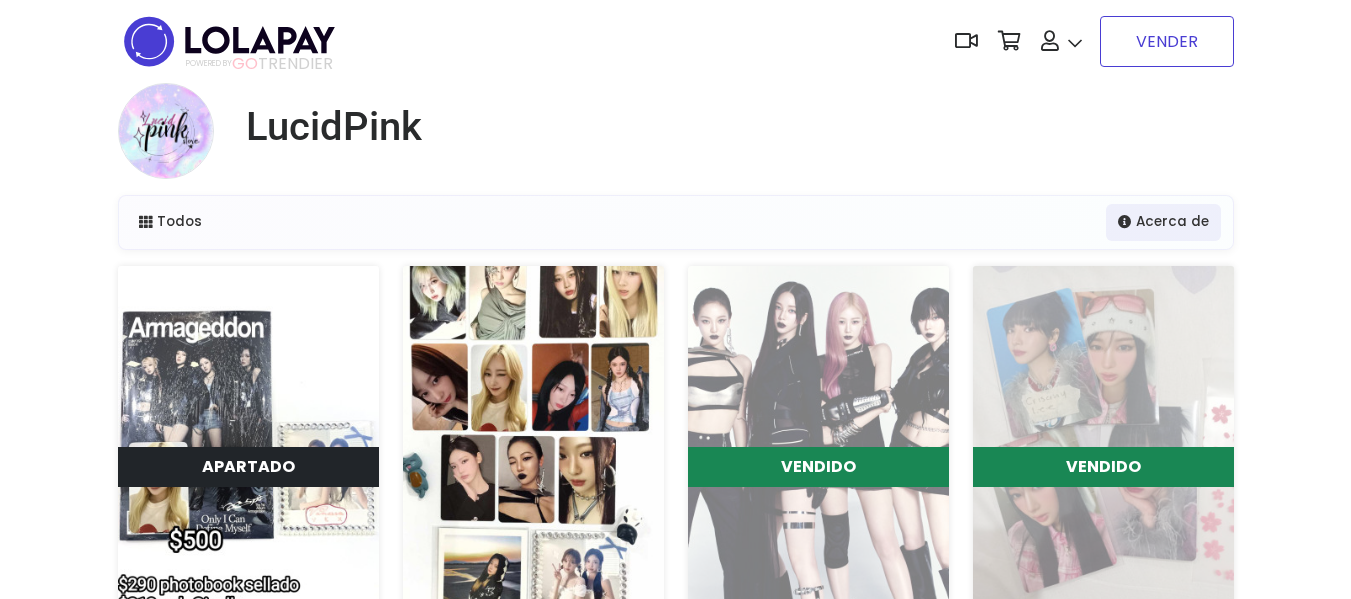 click on "VENDER" at bounding box center [1167, 41] 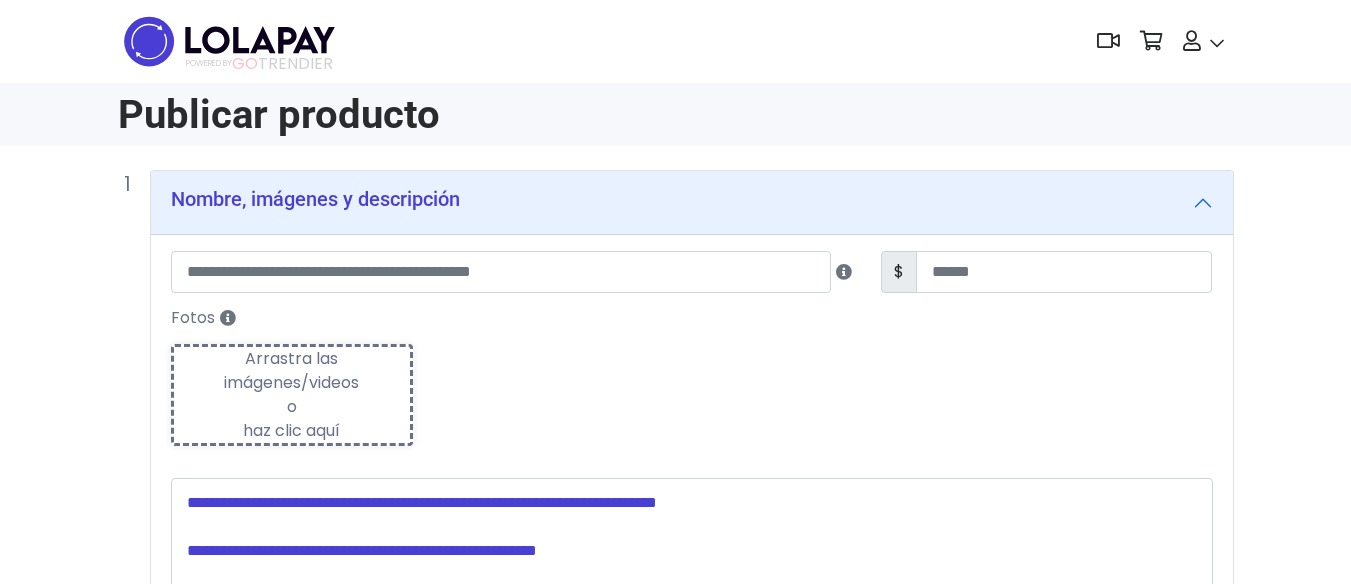 scroll, scrollTop: 0, scrollLeft: 0, axis: both 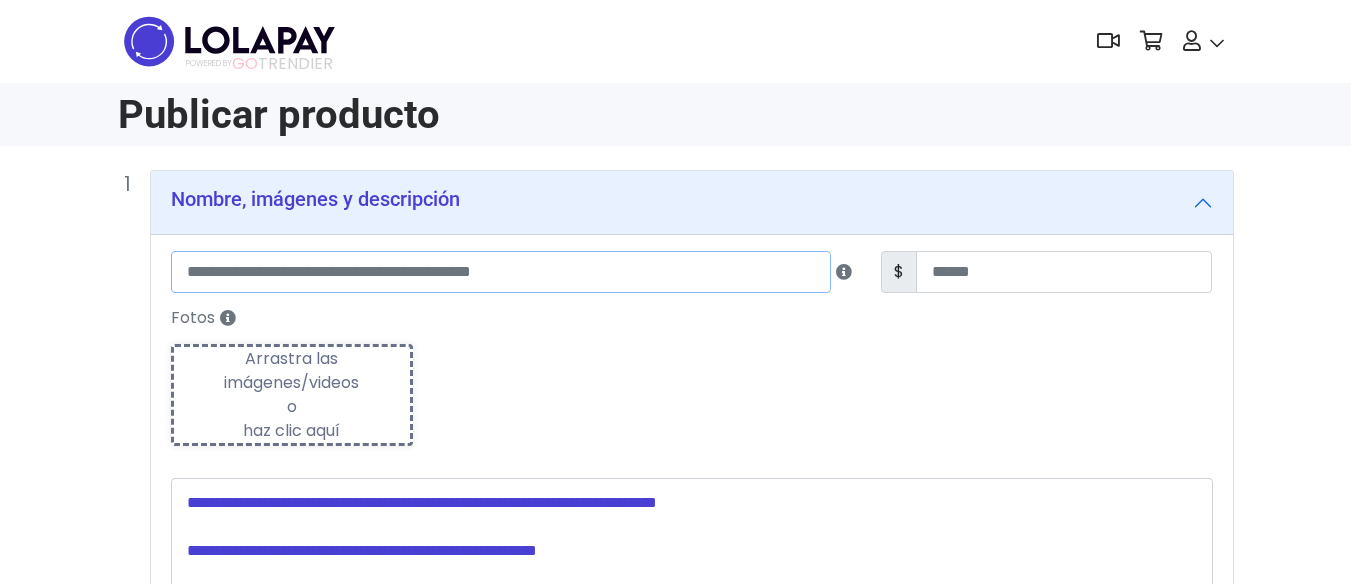click at bounding box center [501, 272] 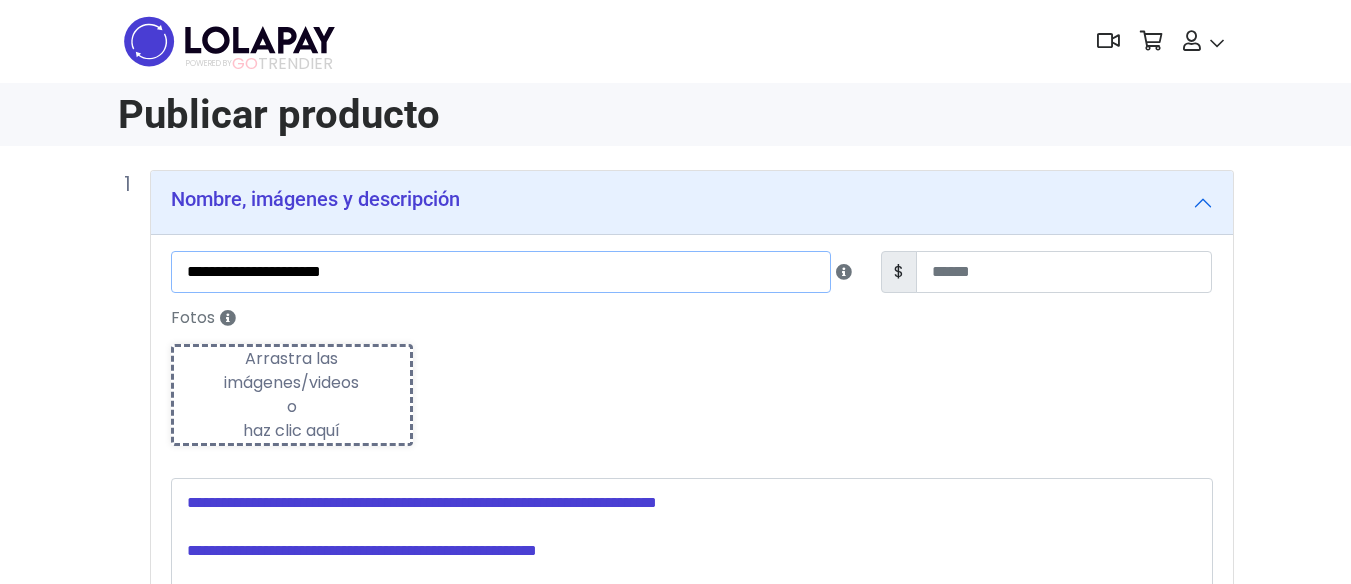 type on "**********" 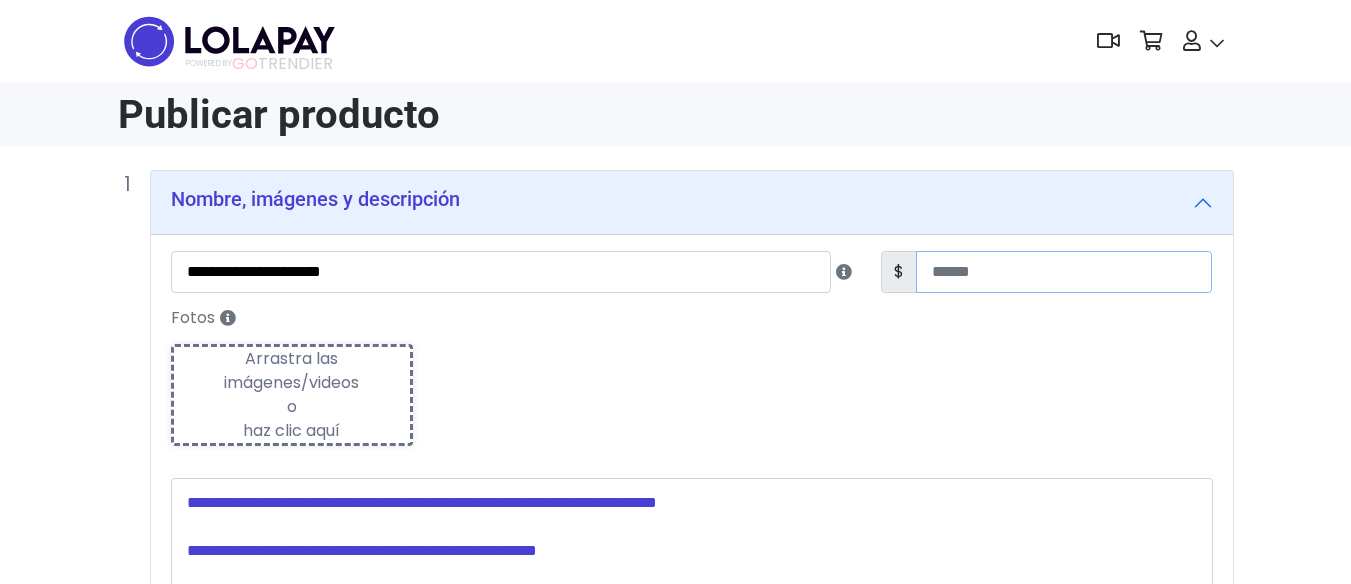 click at bounding box center [1064, 272] 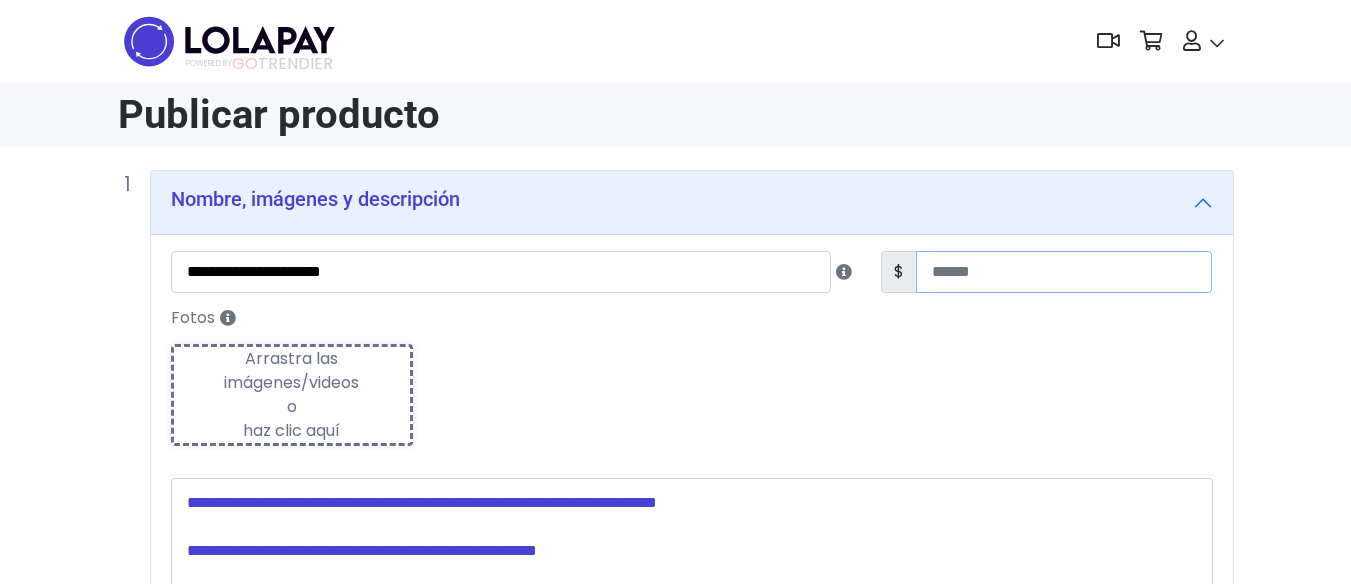 type on "**" 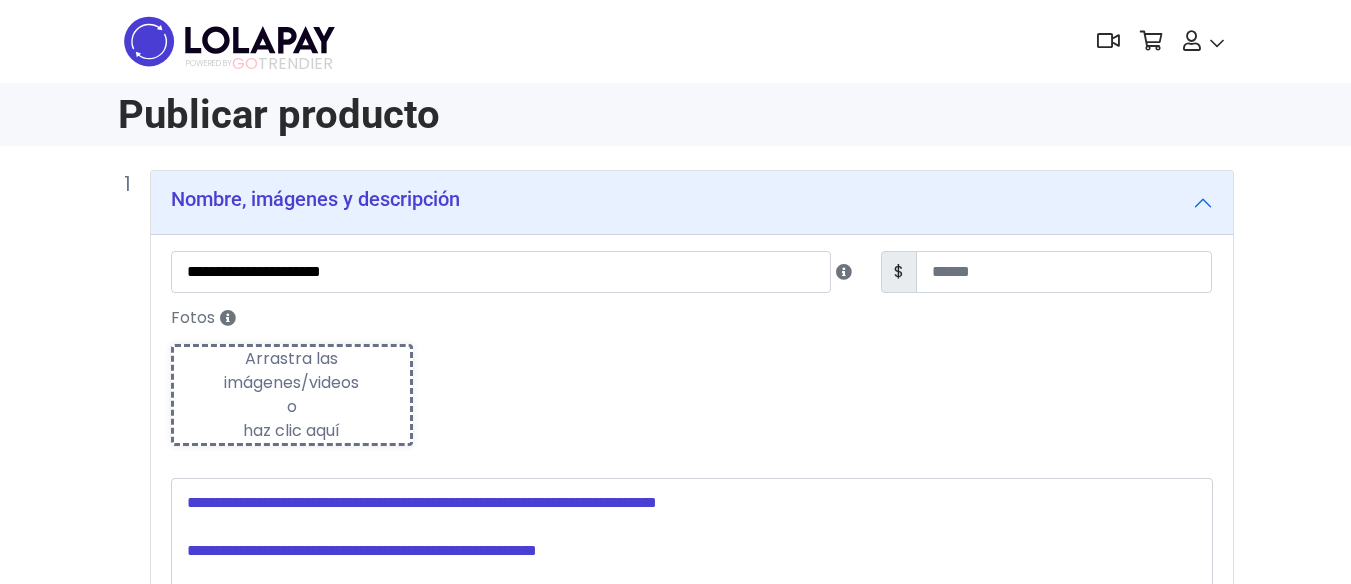 click on "Fotos
Subiendo
Arrastra las
imágenes/videos
o
haz clic aquí" at bounding box center [692, 381] 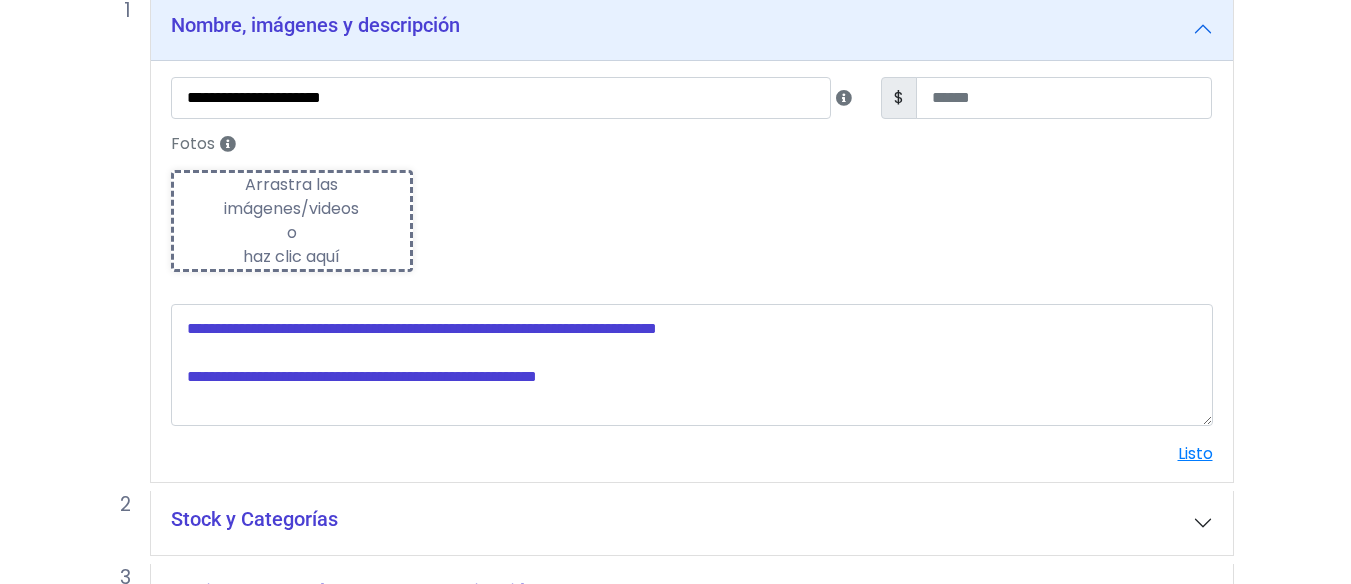 scroll, scrollTop: 193, scrollLeft: 0, axis: vertical 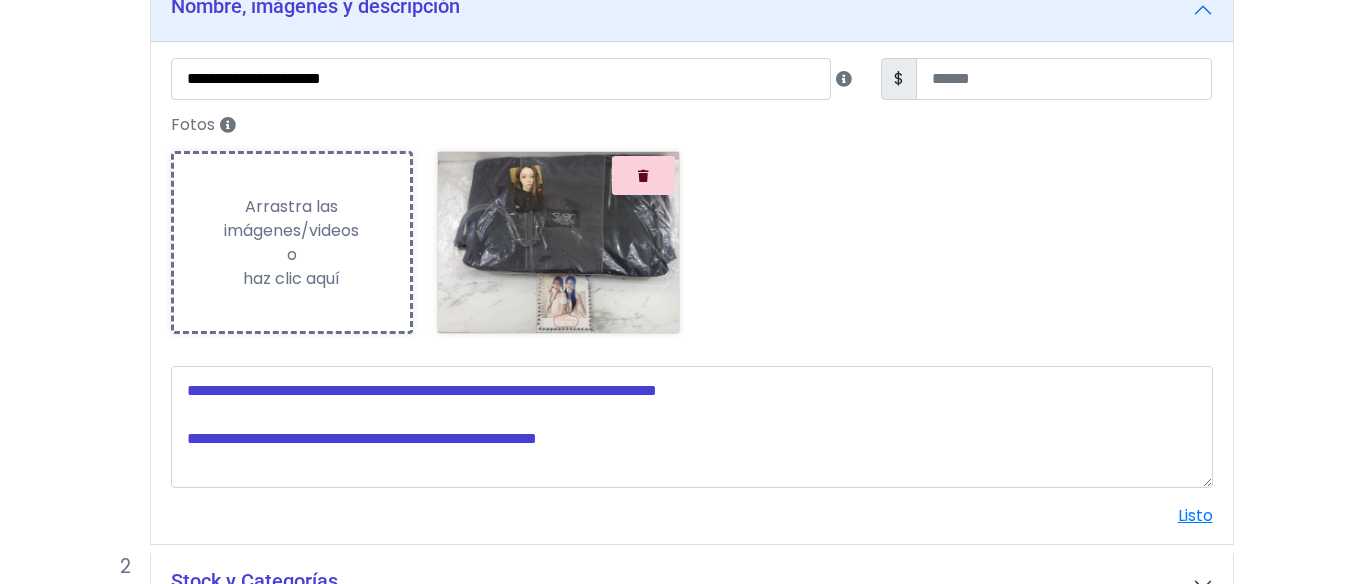 click on "Fotos
Subiendo
Arrastra las
imágenes/videos
o
haz clic aquí
Loading..." at bounding box center (692, 229) 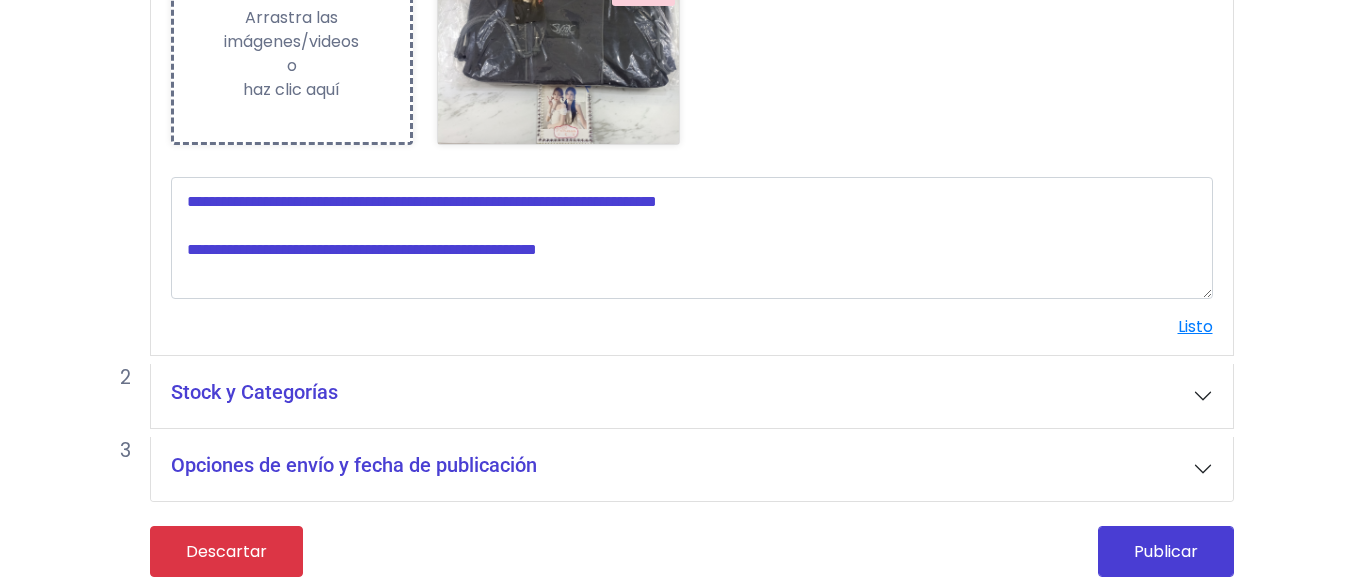 scroll, scrollTop: 383, scrollLeft: 0, axis: vertical 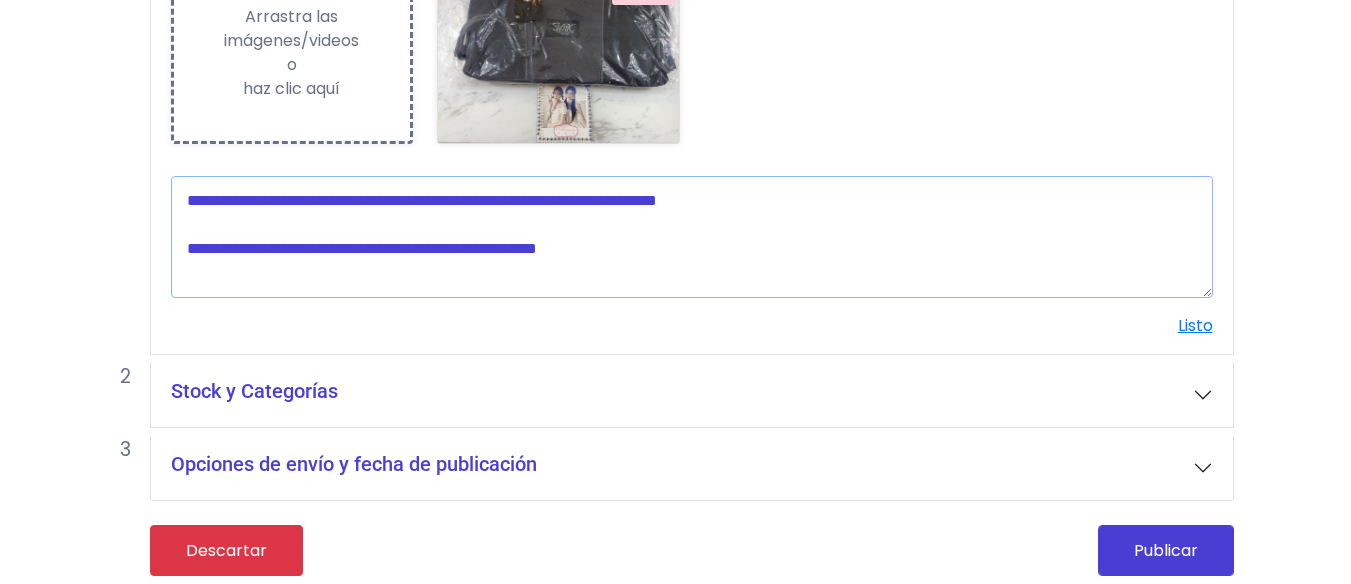 drag, startPoint x: 719, startPoint y: 268, endPoint x: 280, endPoint y: 222, distance: 441.40344 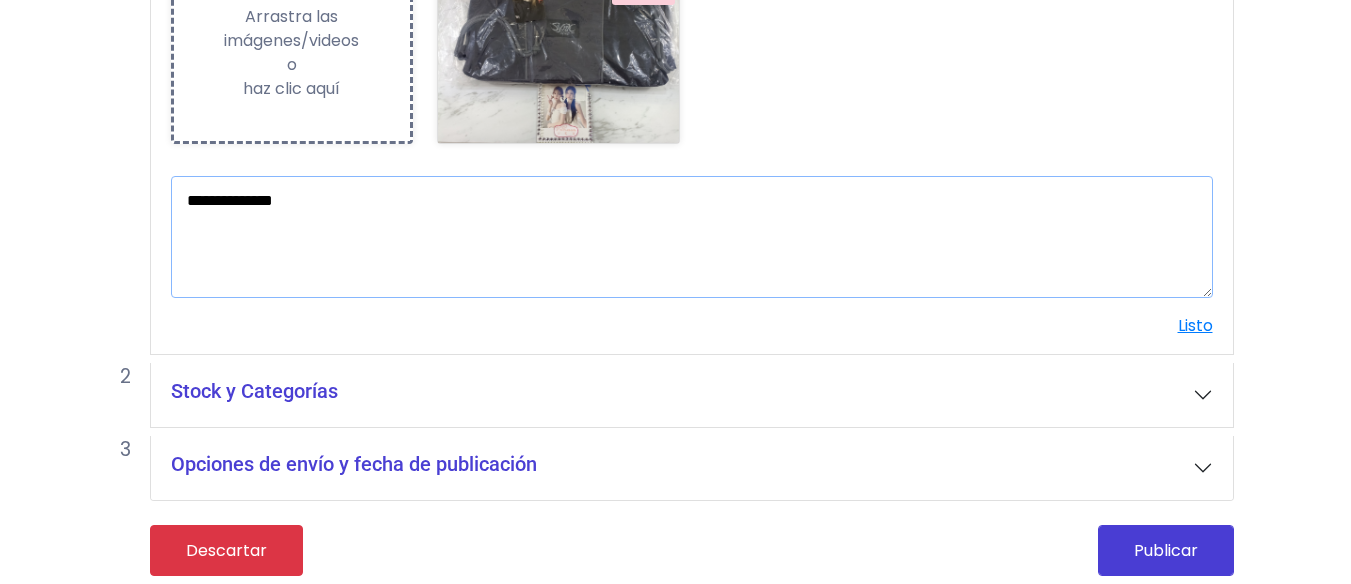 type on "**********" 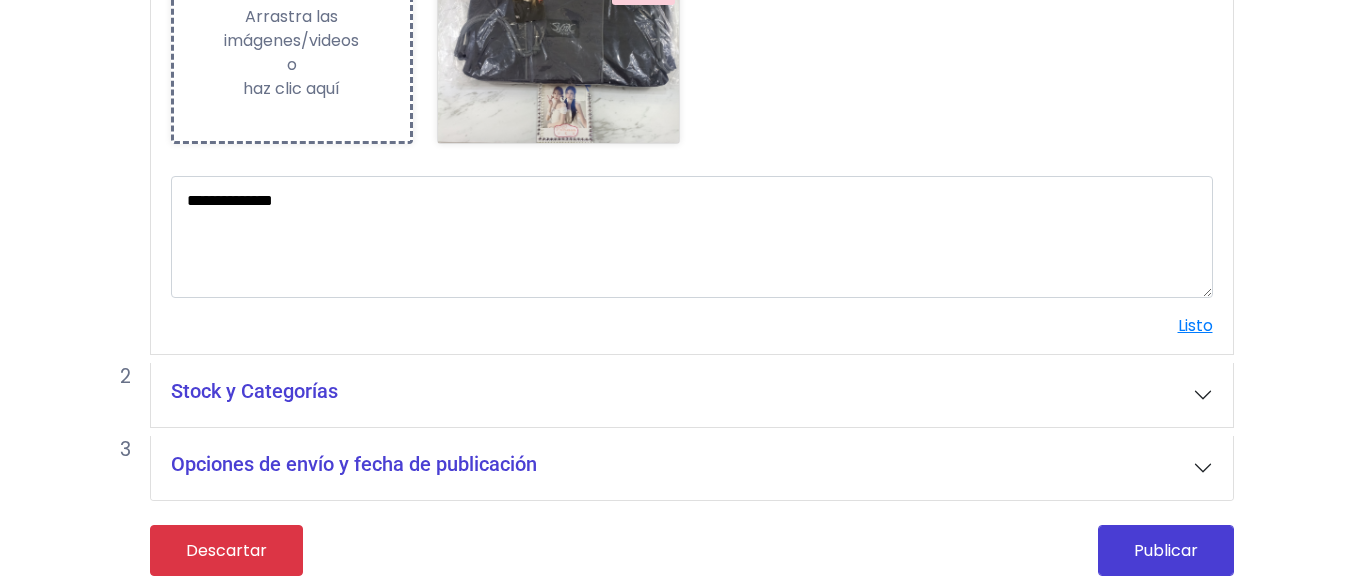 click on "Stock y Categorías" at bounding box center (692, 395) 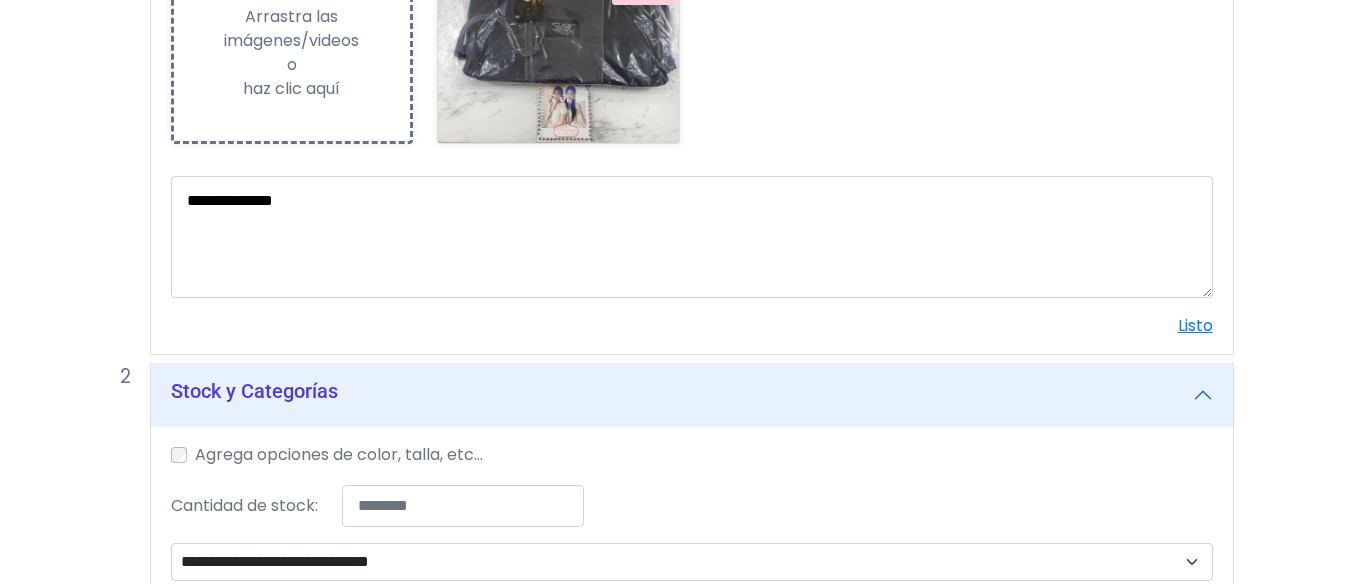 scroll, scrollTop: 699, scrollLeft: 0, axis: vertical 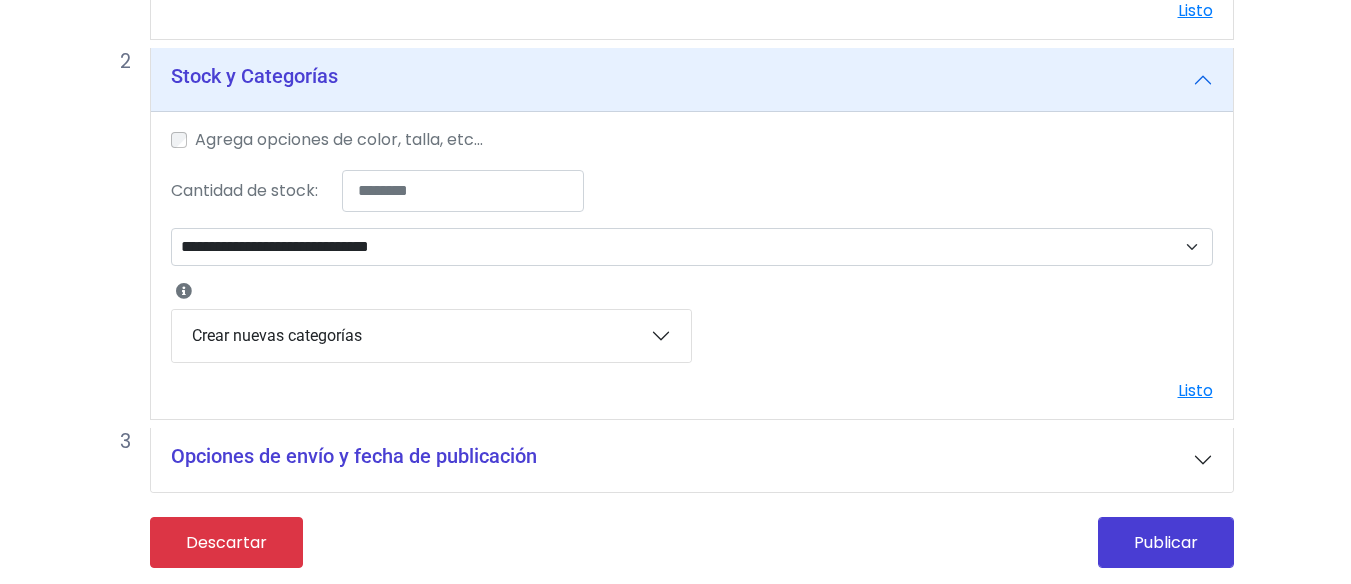 click on "Opciones de envío y fecha de publicación" at bounding box center [354, 456] 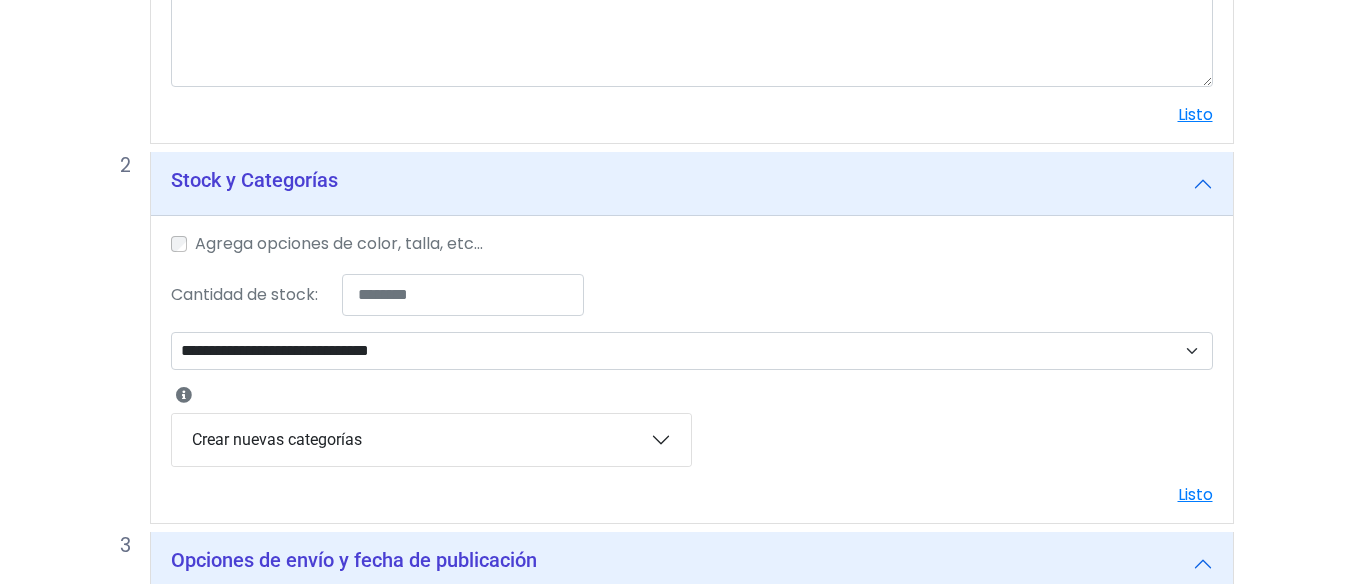 scroll, scrollTop: 501, scrollLeft: 0, axis: vertical 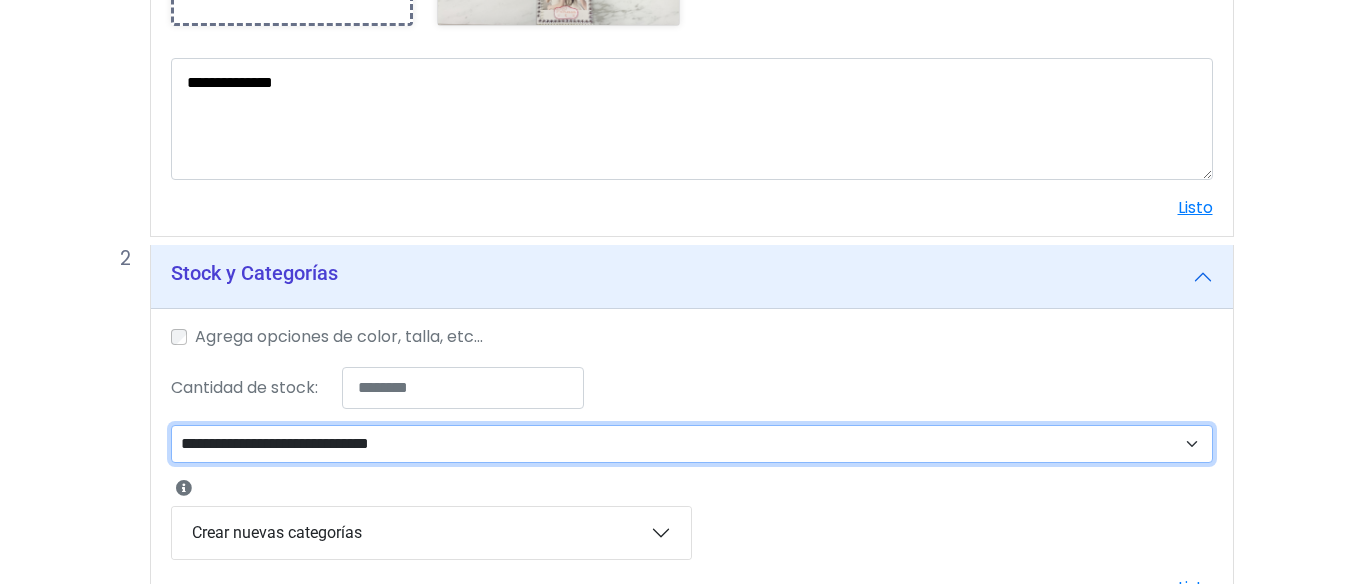 click on "**********" at bounding box center (692, 444) 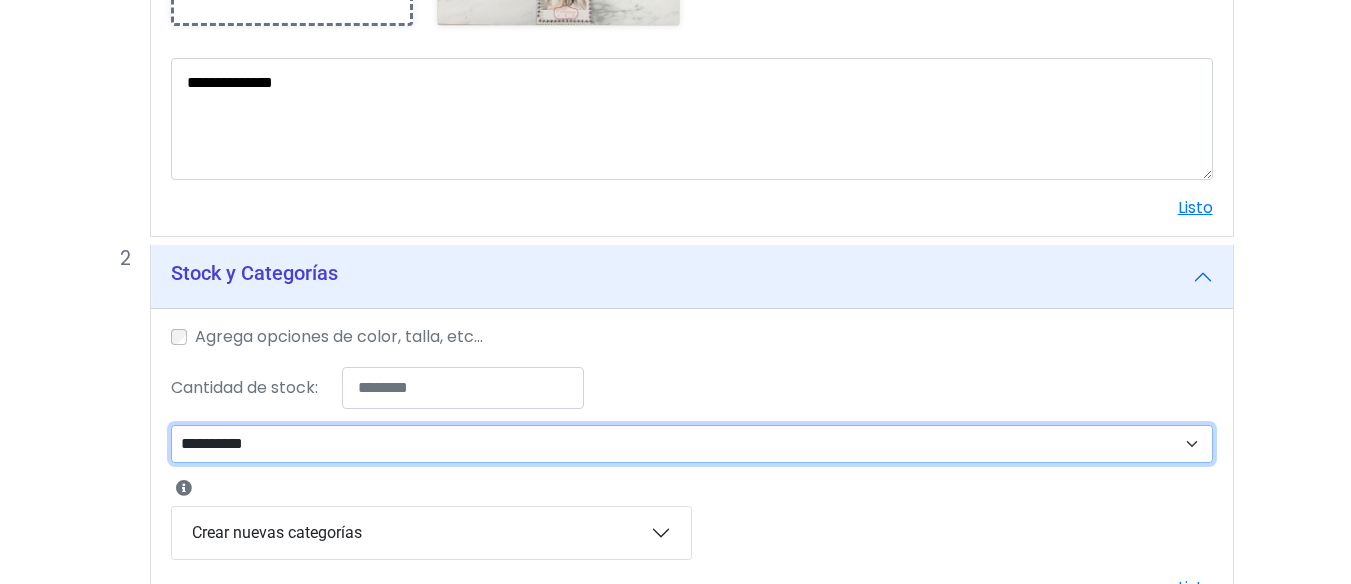 click on "**********" at bounding box center (692, 444) 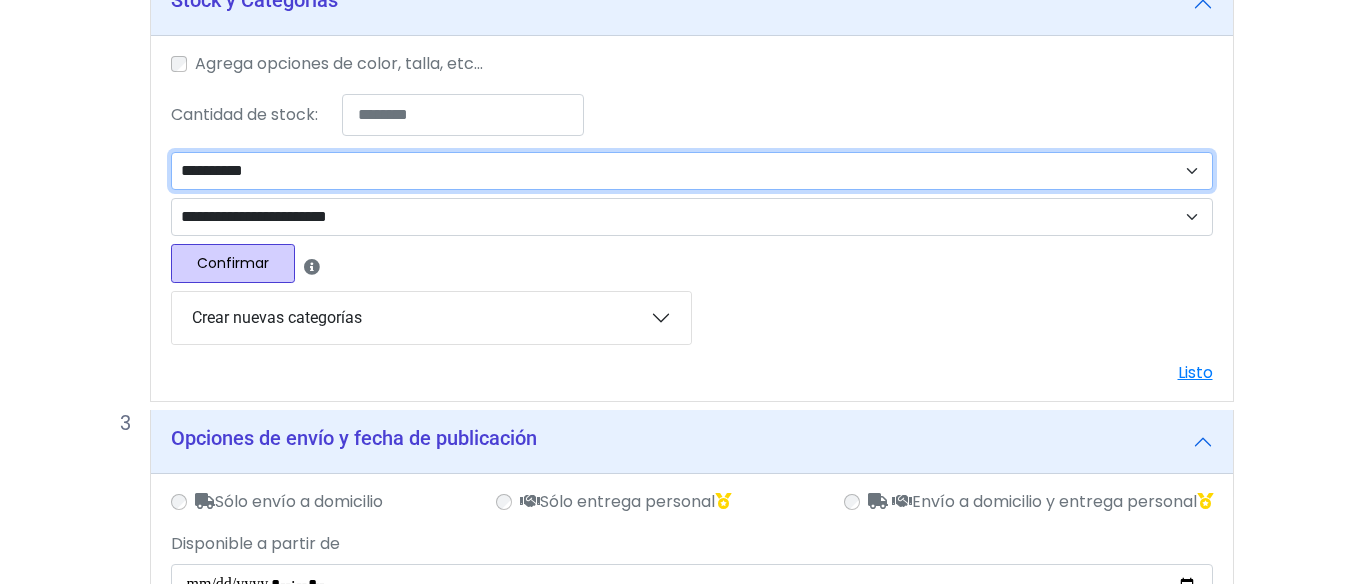 scroll, scrollTop: 921, scrollLeft: 0, axis: vertical 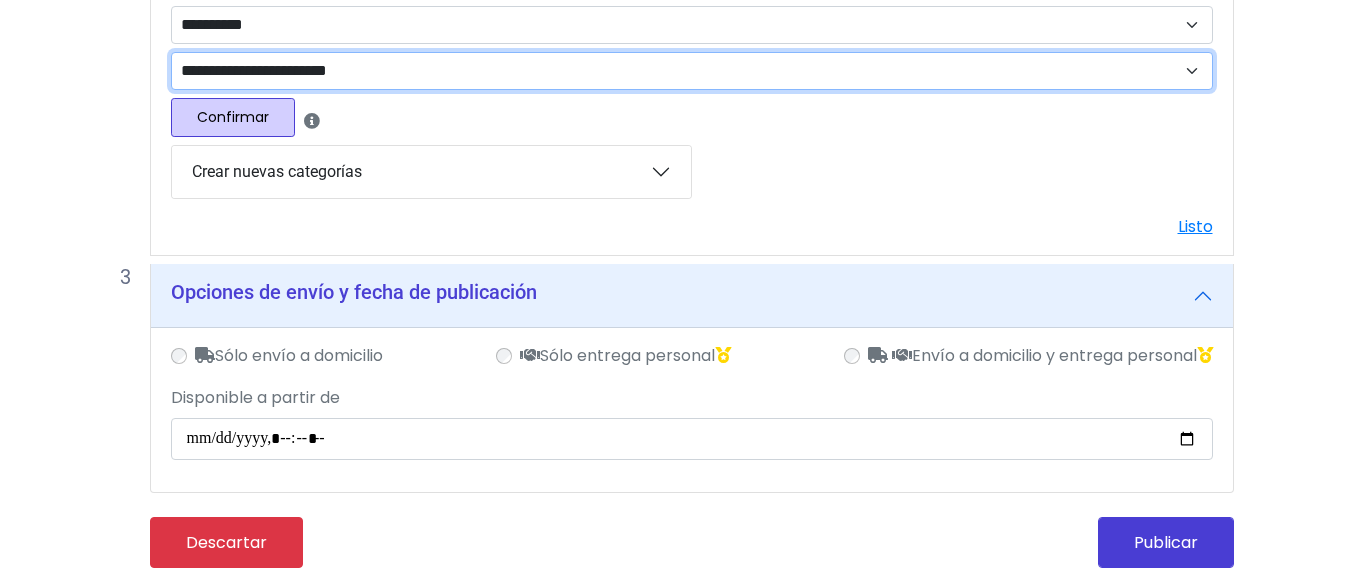 click on "**********" at bounding box center (692, 71) 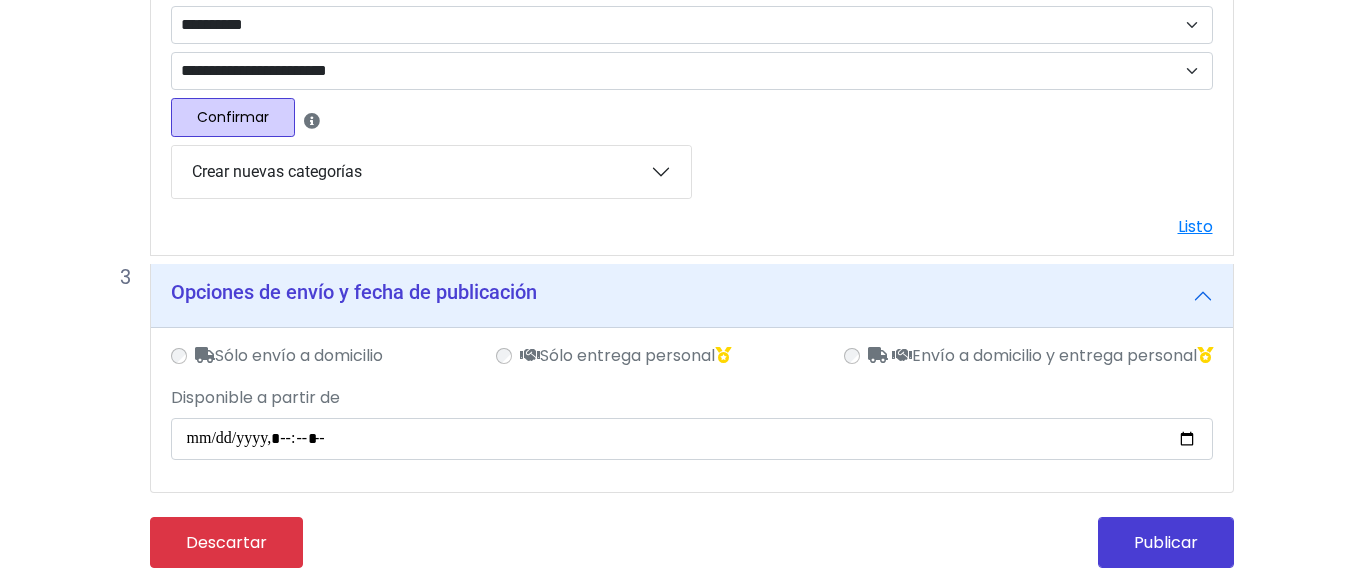 click on "Listo" at bounding box center [692, 227] 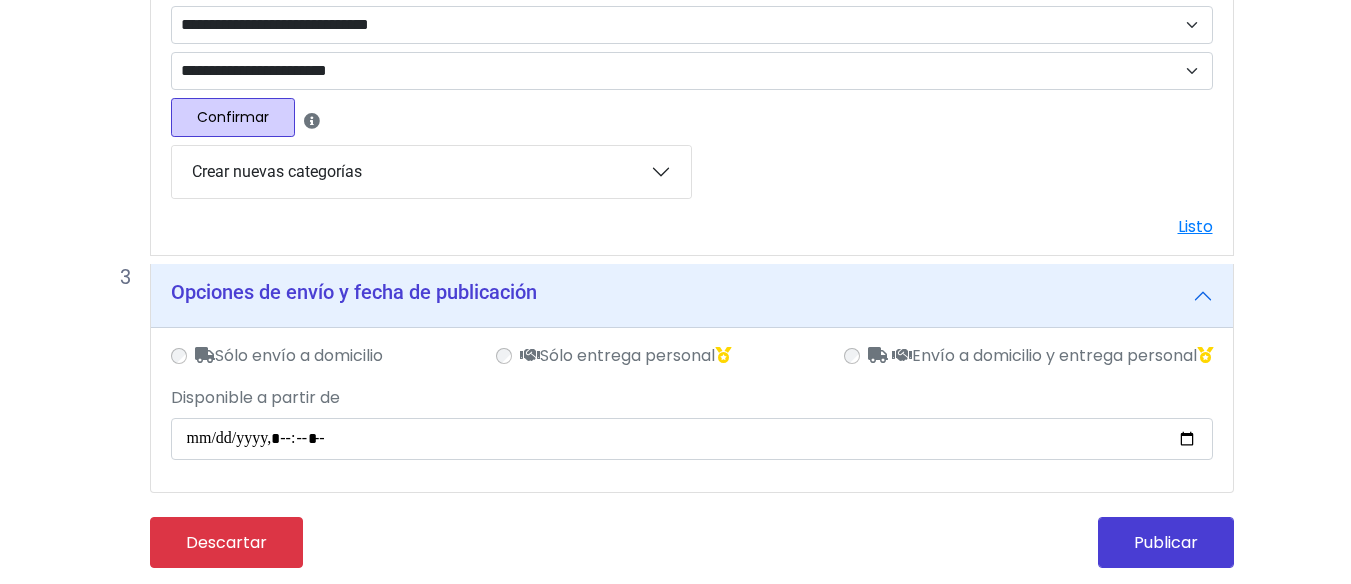 scroll, scrollTop: 894, scrollLeft: 0, axis: vertical 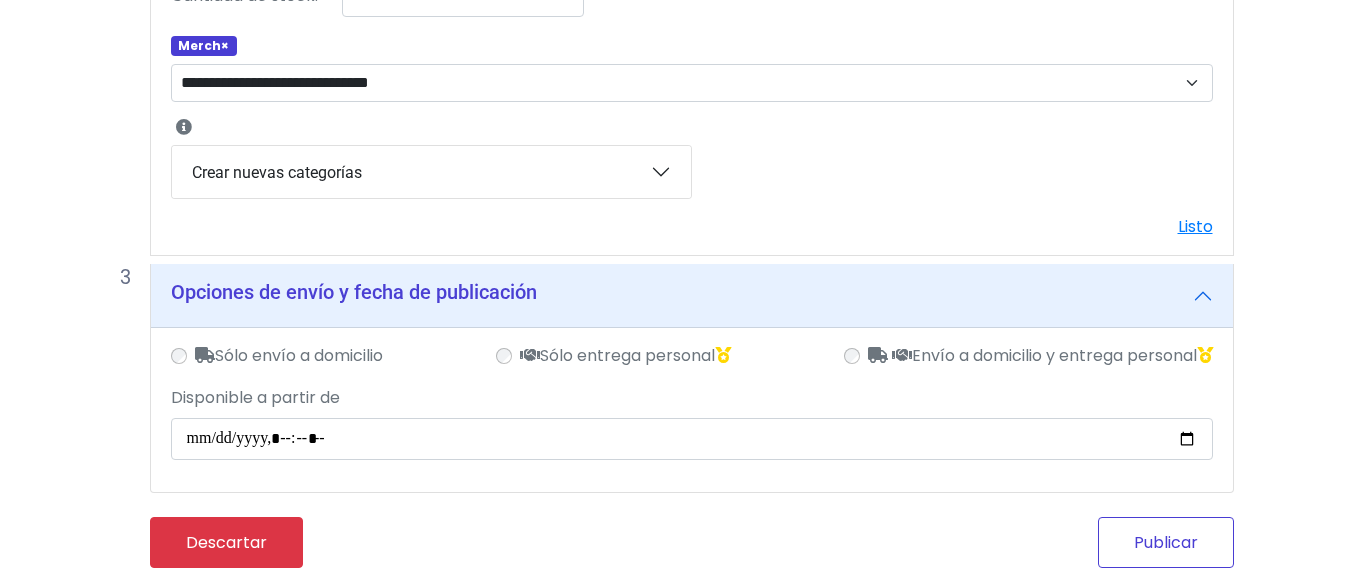 click on "Publicar" at bounding box center [1166, 542] 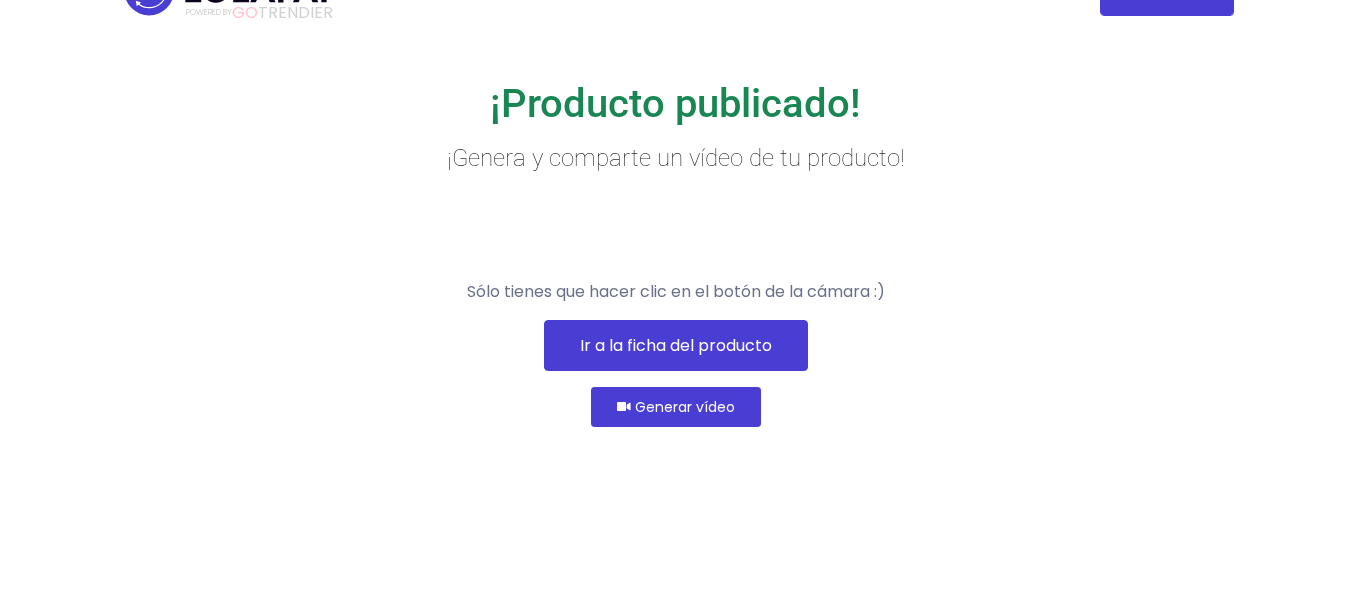 scroll, scrollTop: 107, scrollLeft: 0, axis: vertical 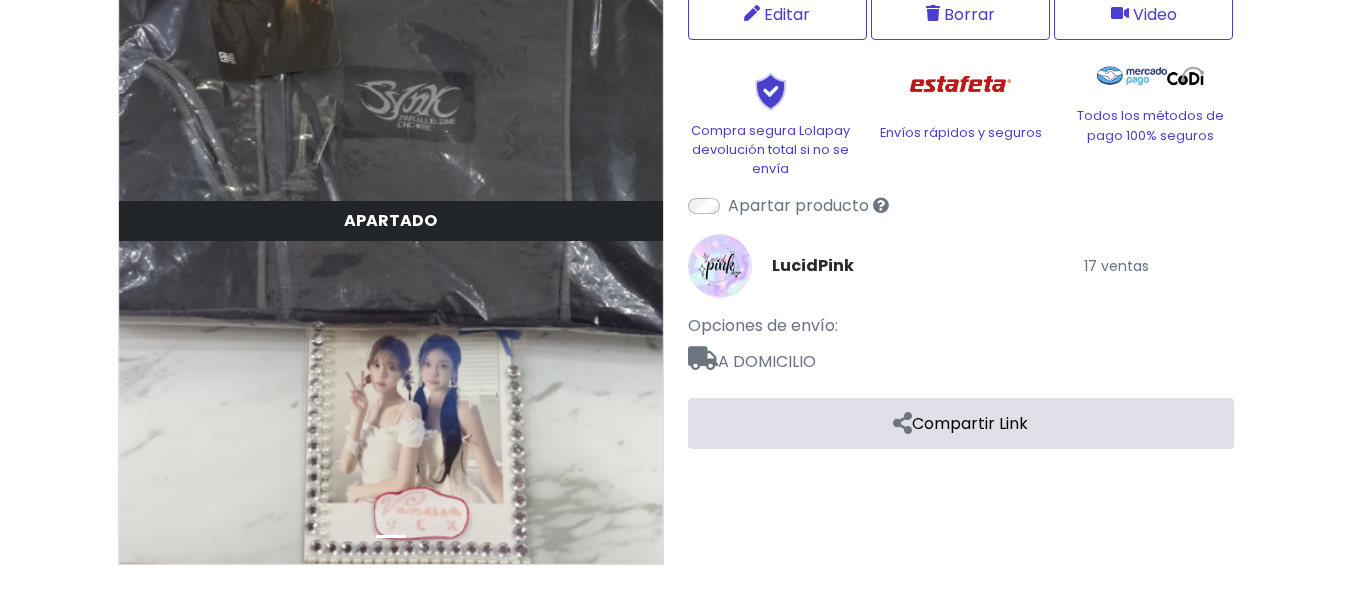 click on "Compartir Link" at bounding box center [961, 423] 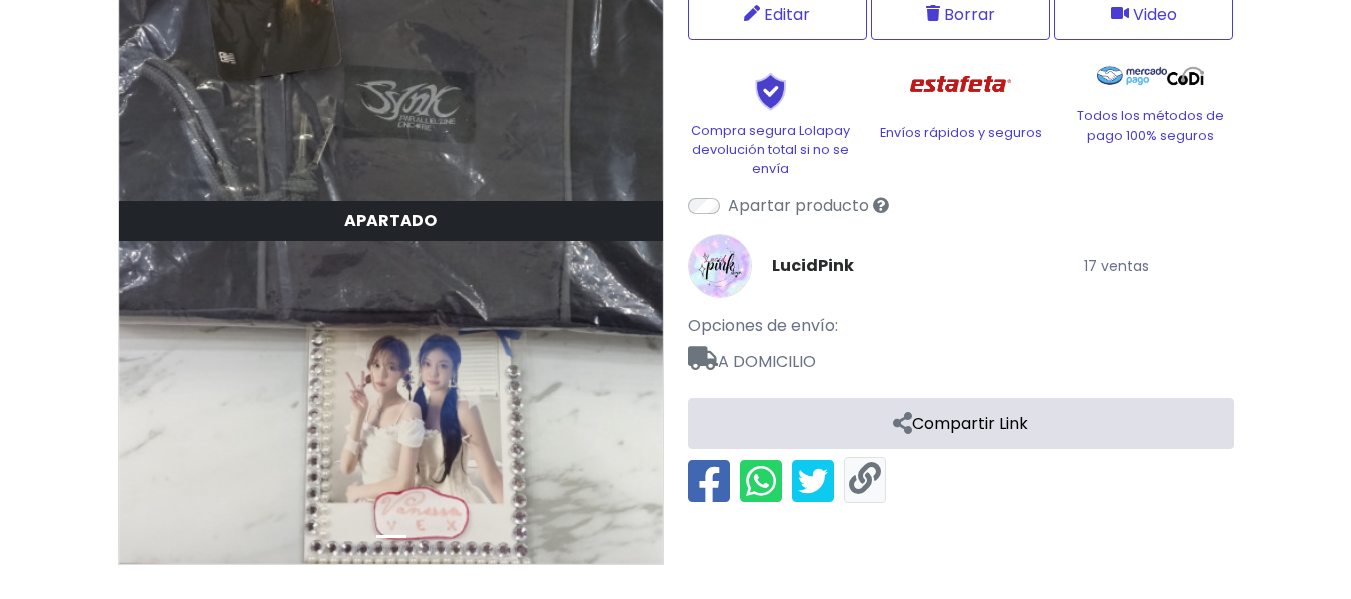 click at bounding box center (865, 479) 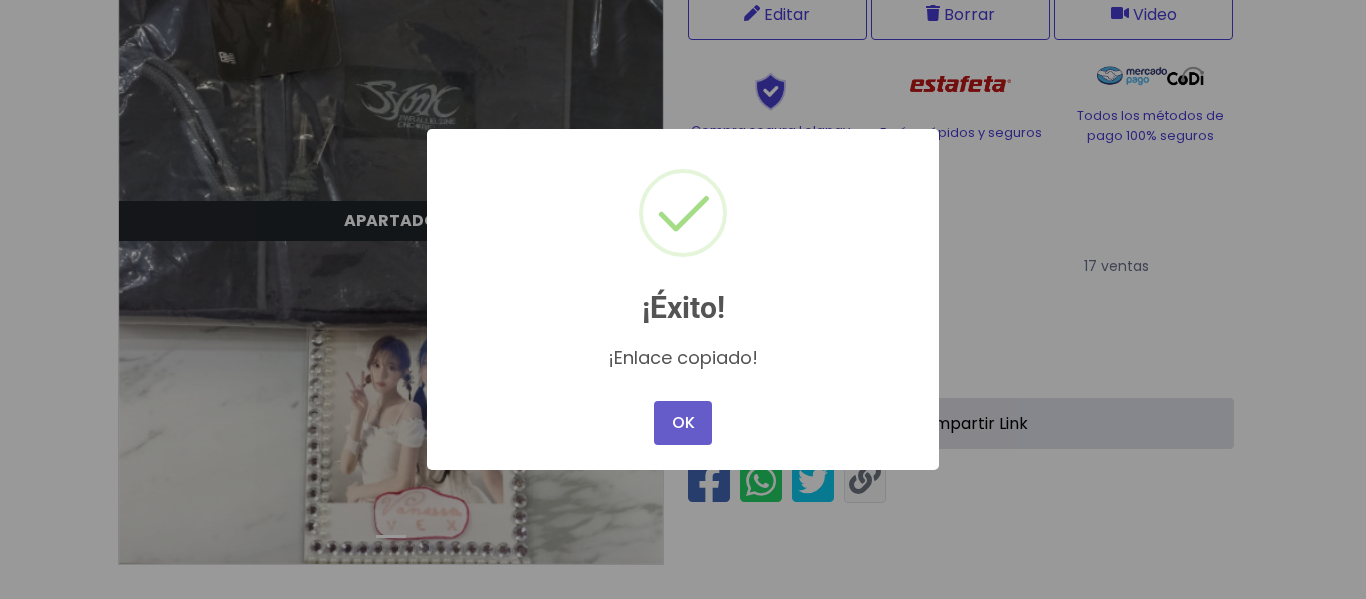click on "OK" at bounding box center [683, 423] 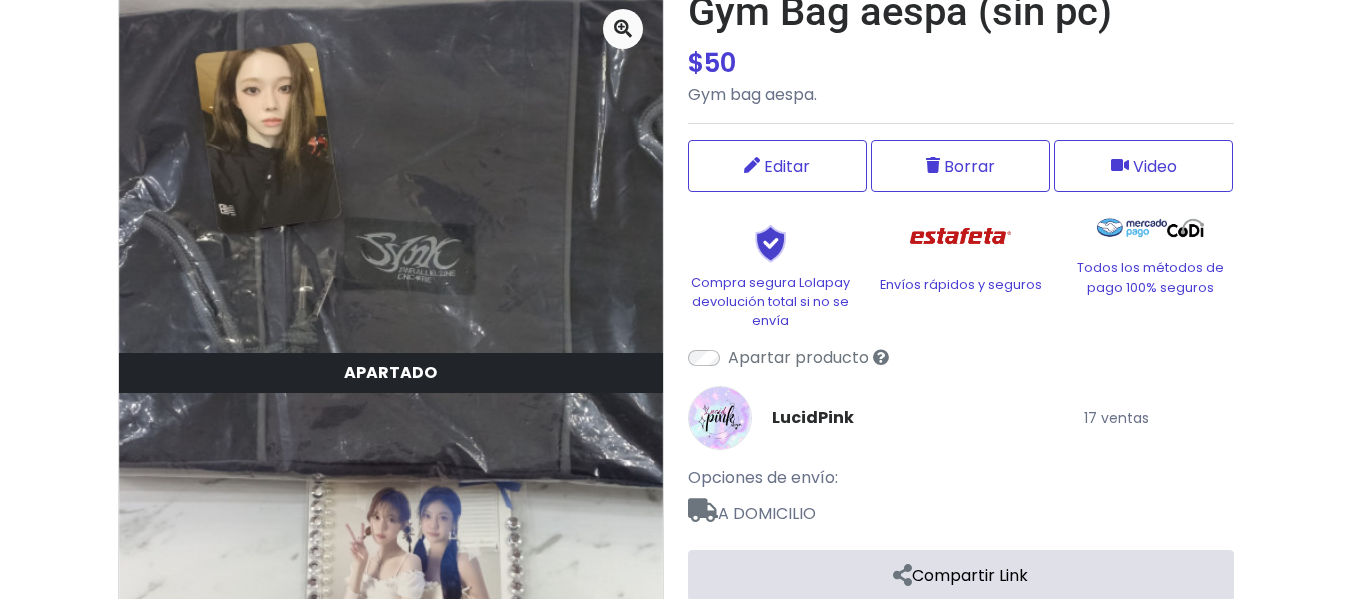 scroll, scrollTop: 0, scrollLeft: 0, axis: both 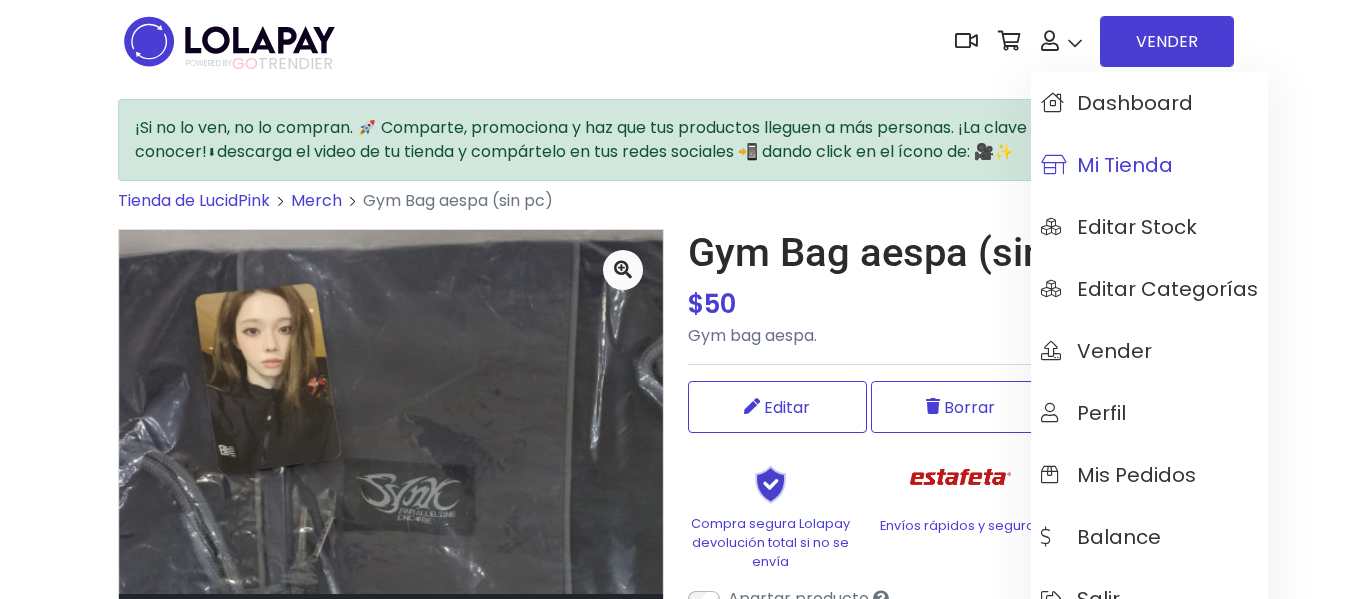 click on "Mi tienda" at bounding box center [1107, 165] 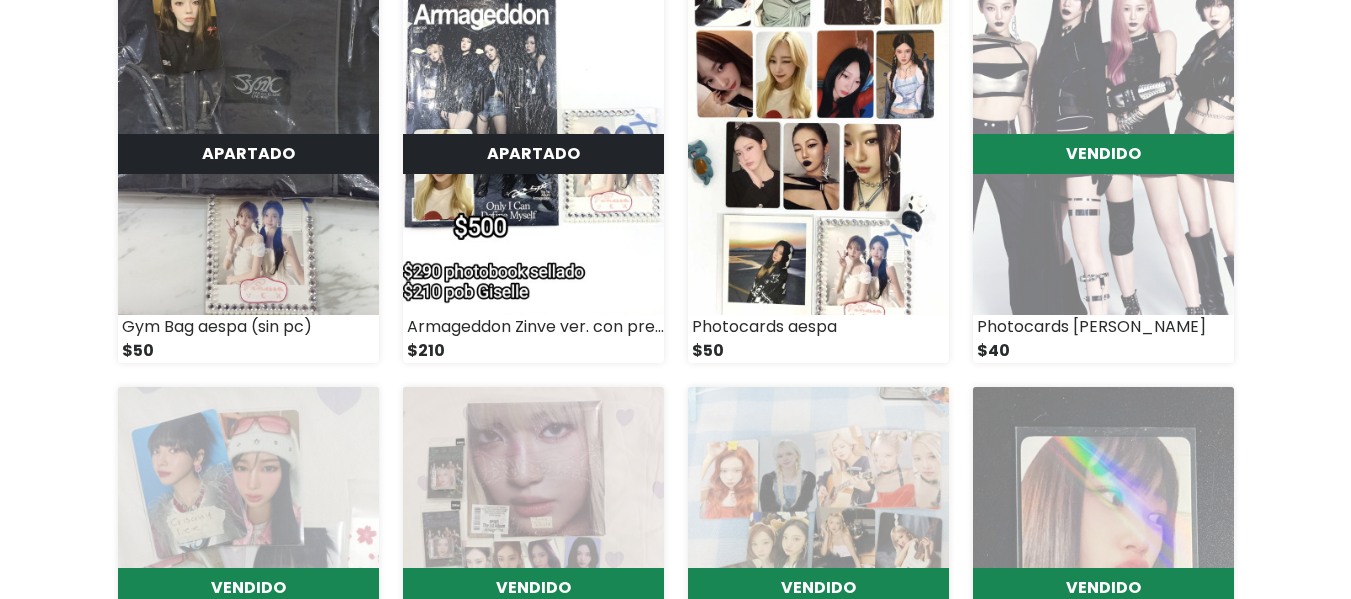 scroll, scrollTop: 262, scrollLeft: 0, axis: vertical 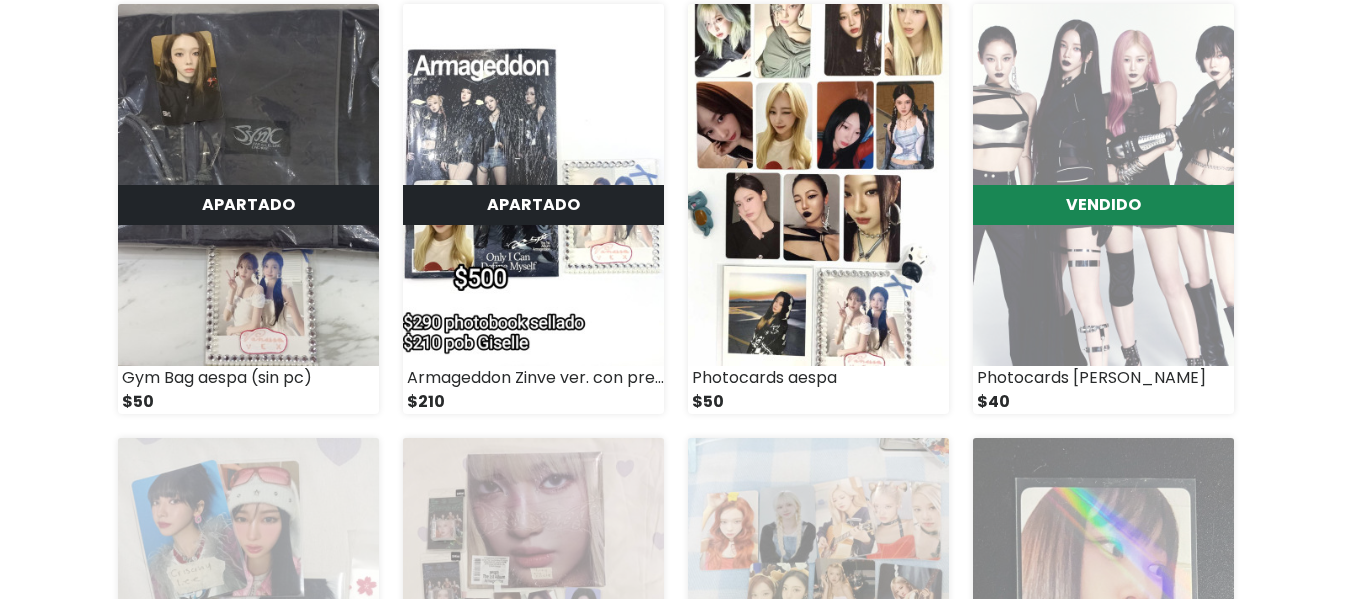 click at bounding box center [818, 185] 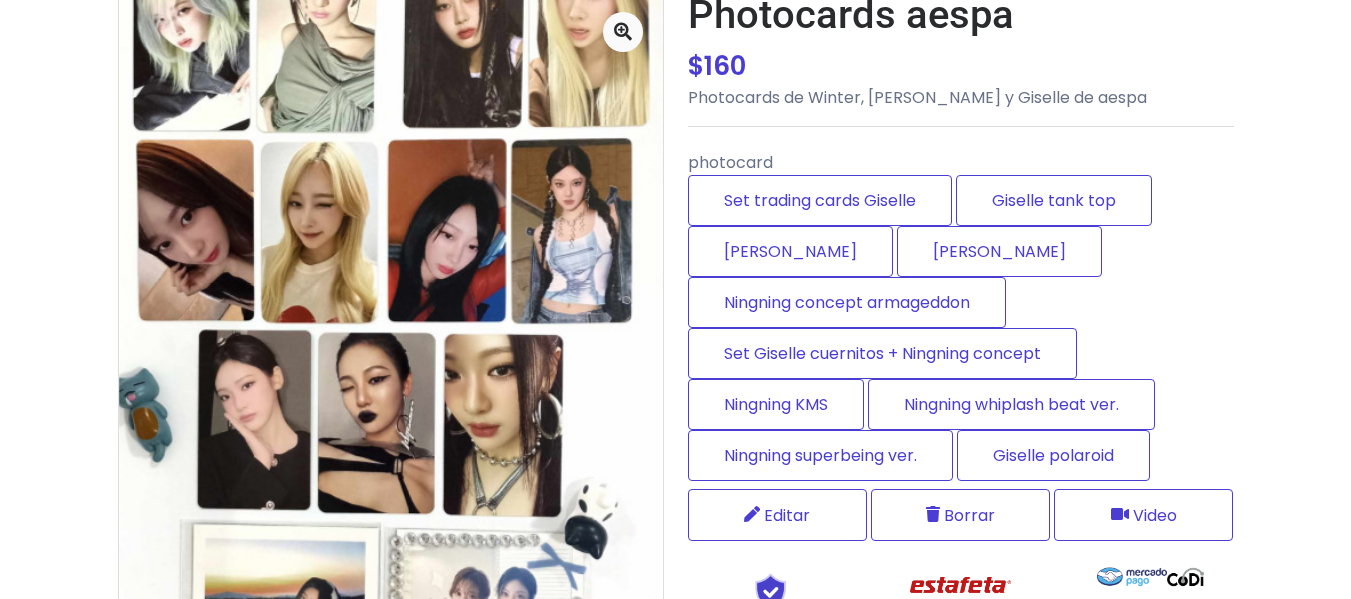 scroll, scrollTop: 330, scrollLeft: 0, axis: vertical 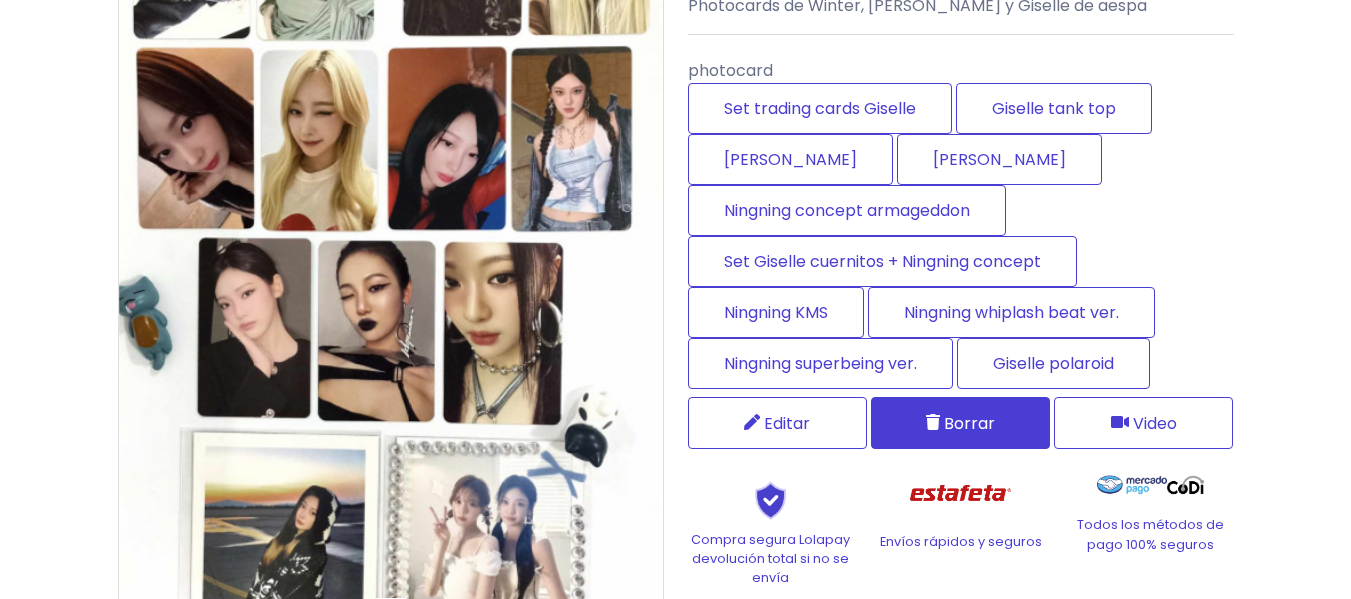 click on "Borrar" at bounding box center (969, 423) 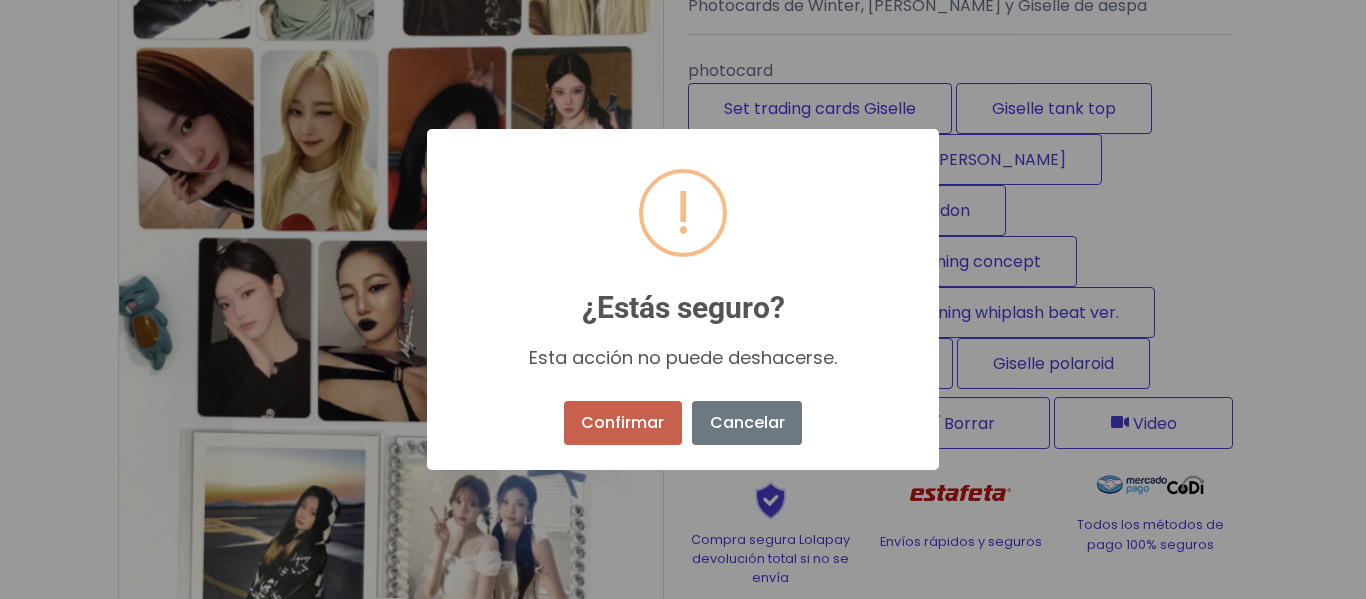 click on "Confirmar" at bounding box center (623, 423) 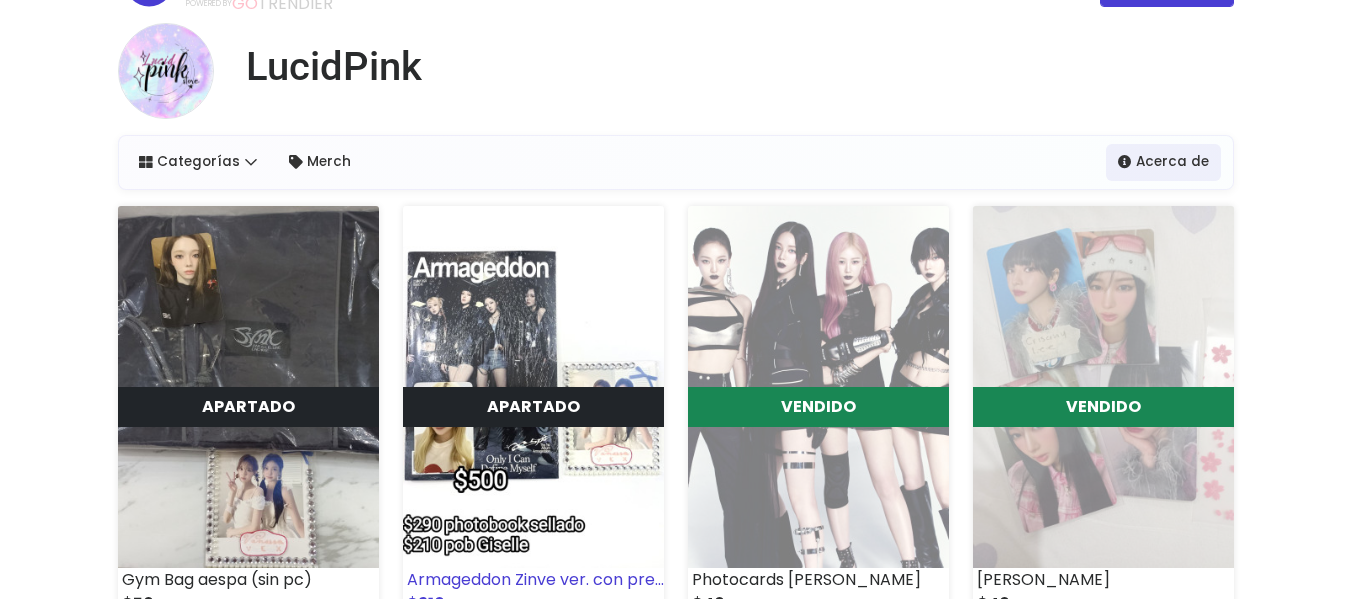 scroll, scrollTop: 0, scrollLeft: 0, axis: both 